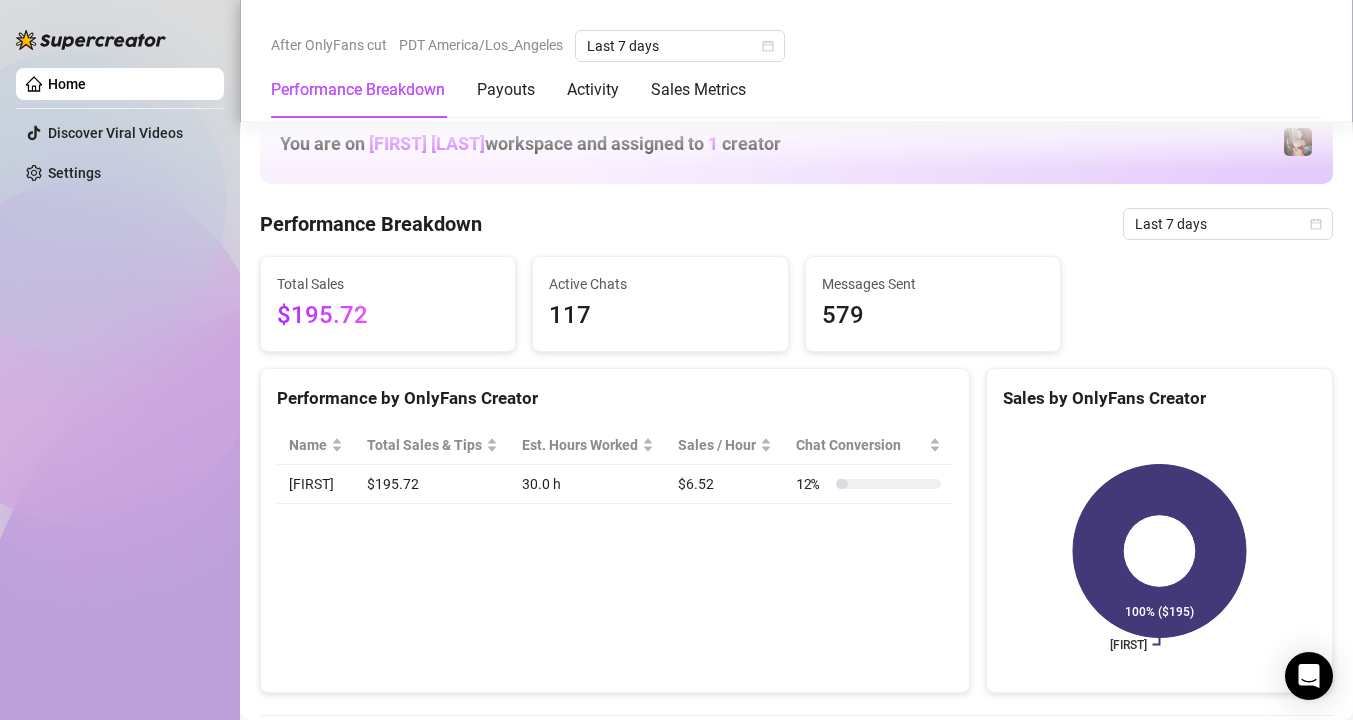 scroll, scrollTop: 0, scrollLeft: 0, axis: both 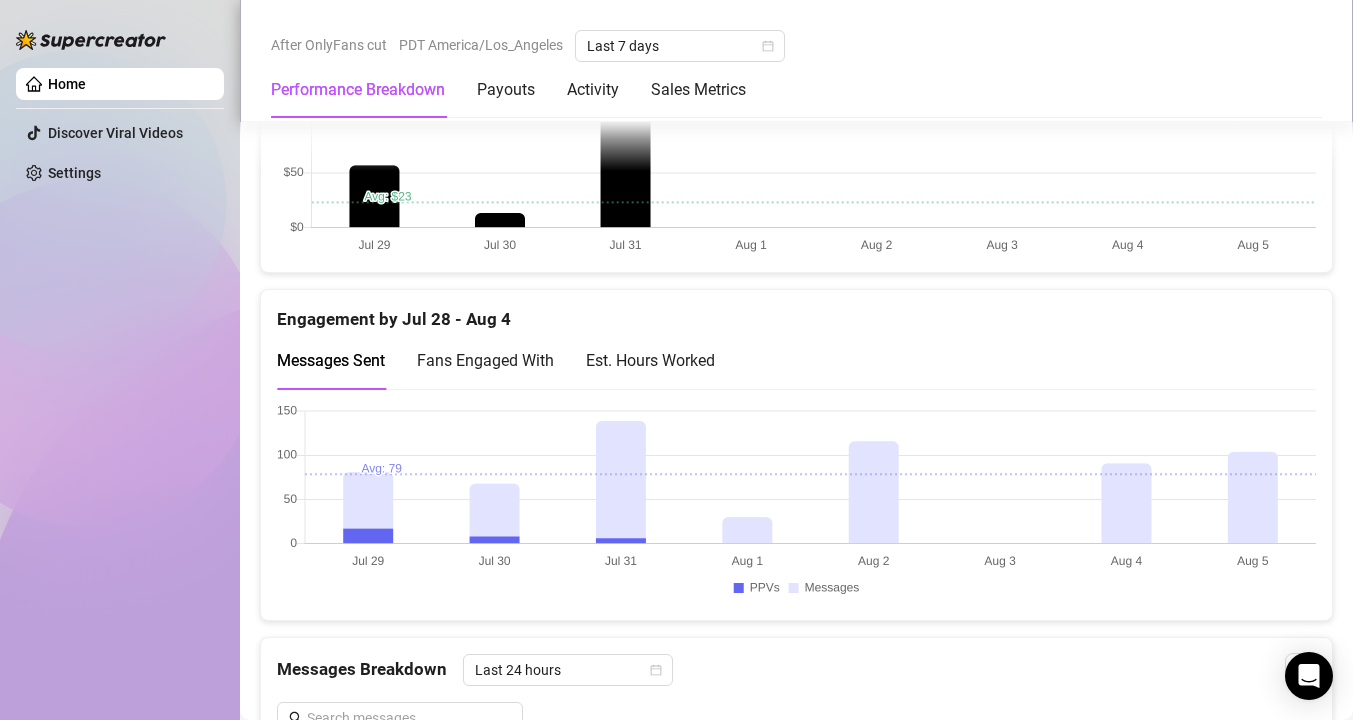 click on "Est. Hours Worked" at bounding box center [650, 360] 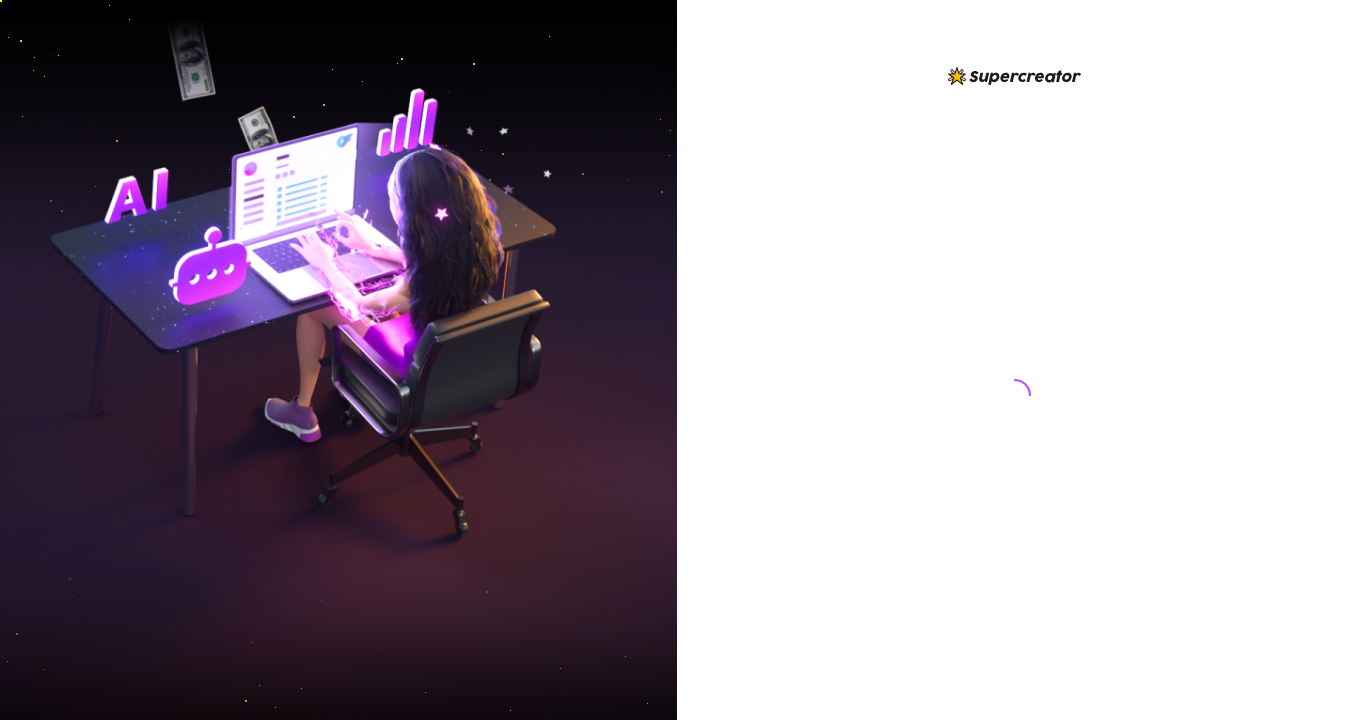 scroll, scrollTop: 0, scrollLeft: 0, axis: both 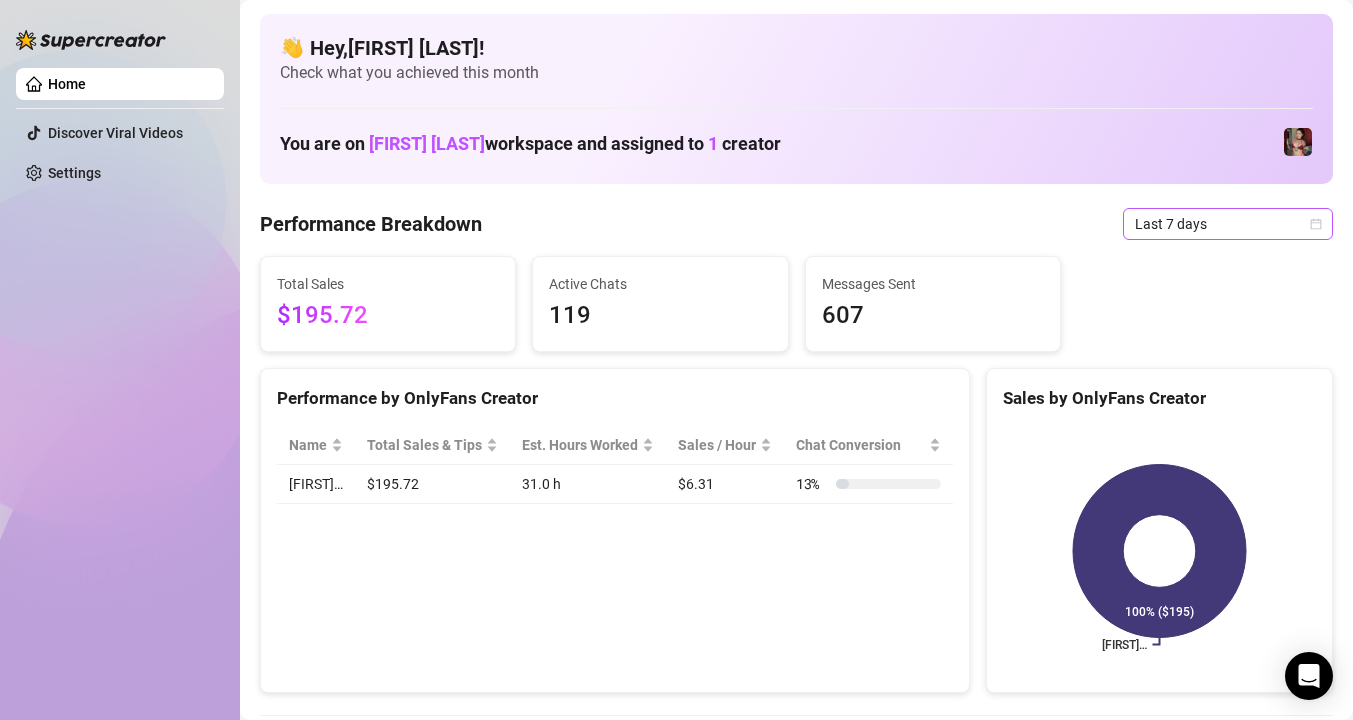 click on "Last 7 days" at bounding box center (1228, 224) 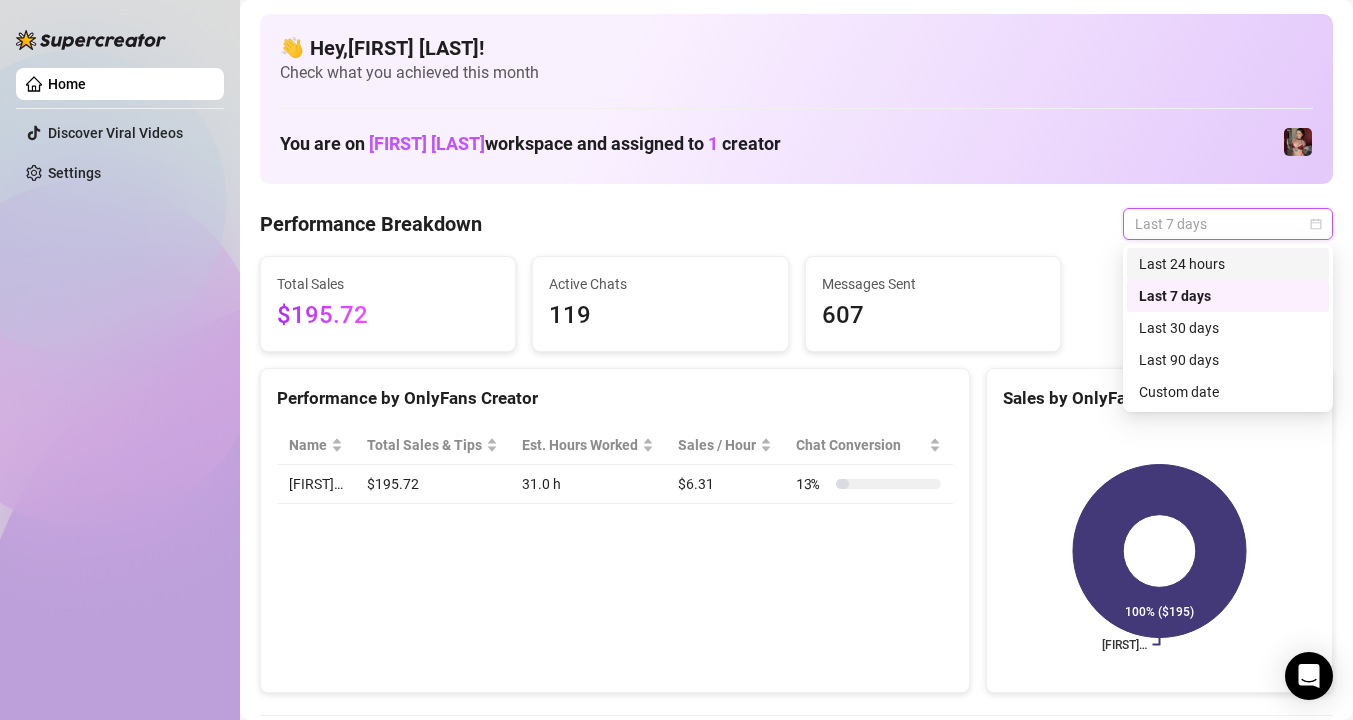 click on "Last 24 hours" at bounding box center [1228, 264] 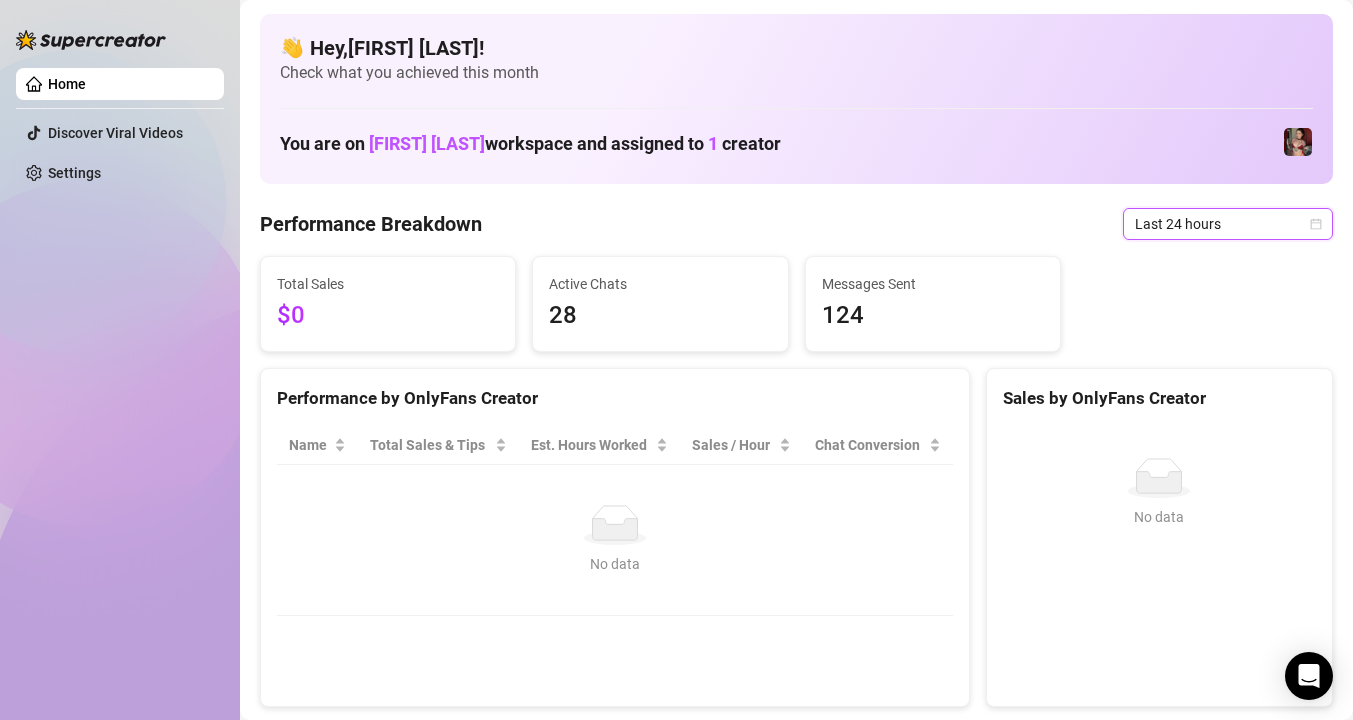 click on "Last 24 hours" at bounding box center [1228, 224] 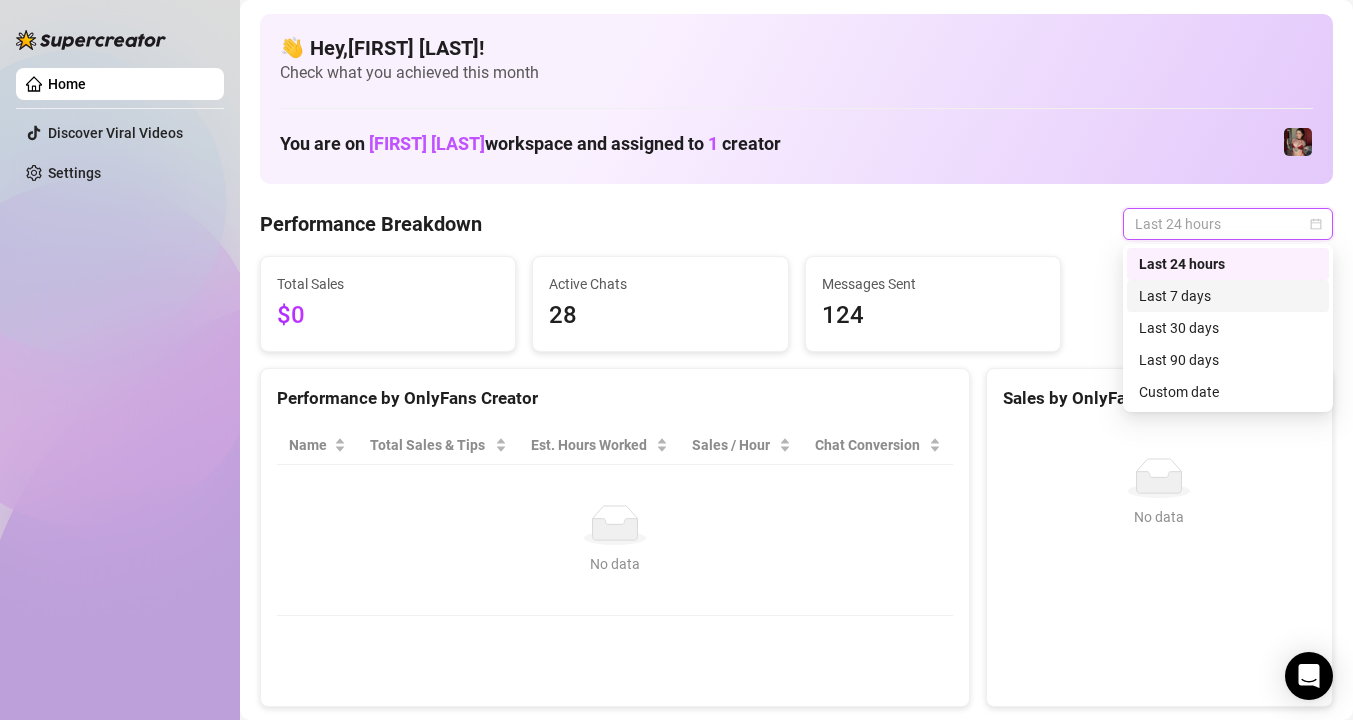 click on "Last 7 days" at bounding box center [1228, 296] 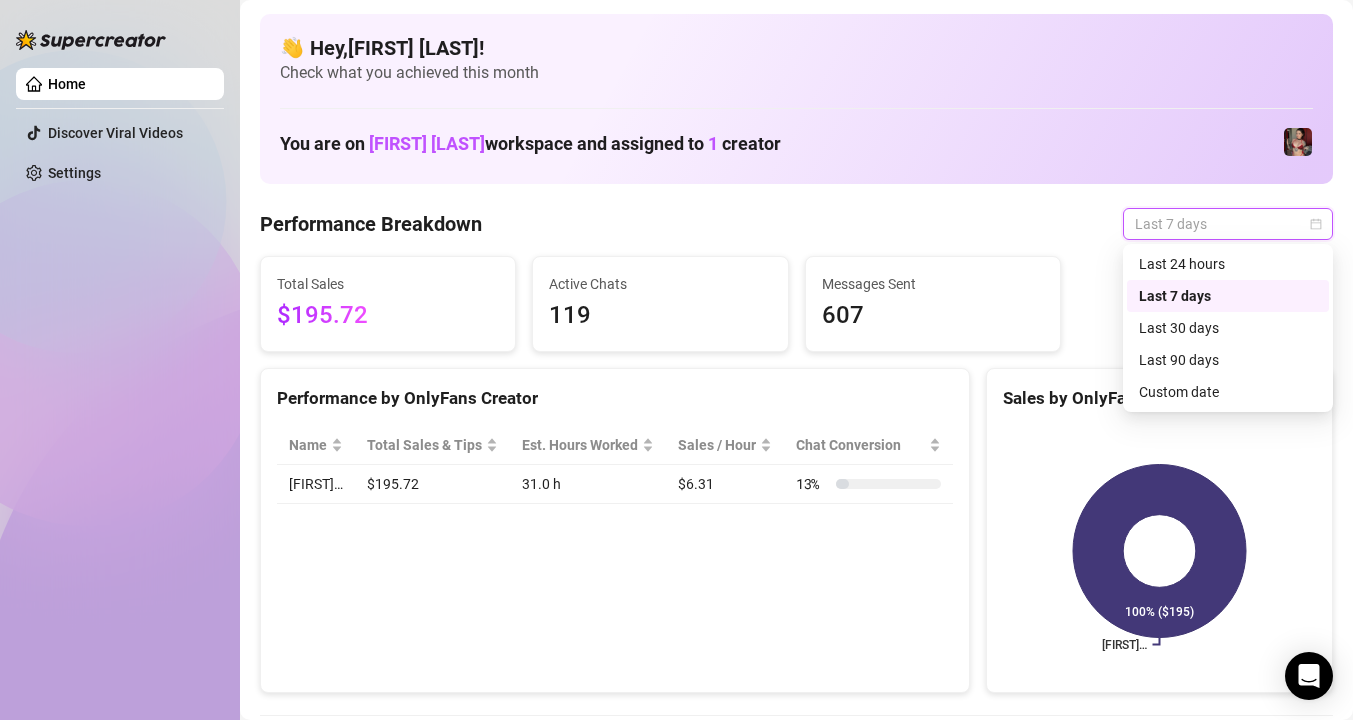 click on "Last 7 days" at bounding box center (1228, 224) 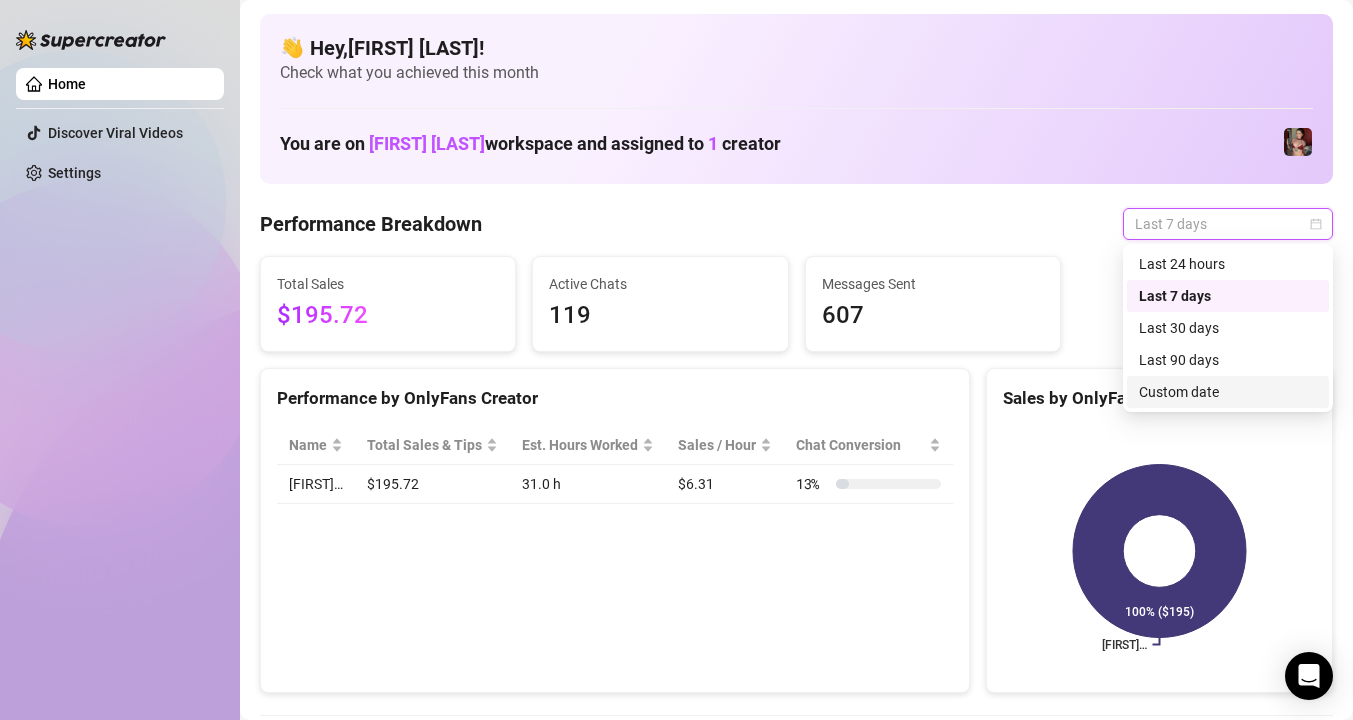 click on "Custom date" at bounding box center [1228, 392] 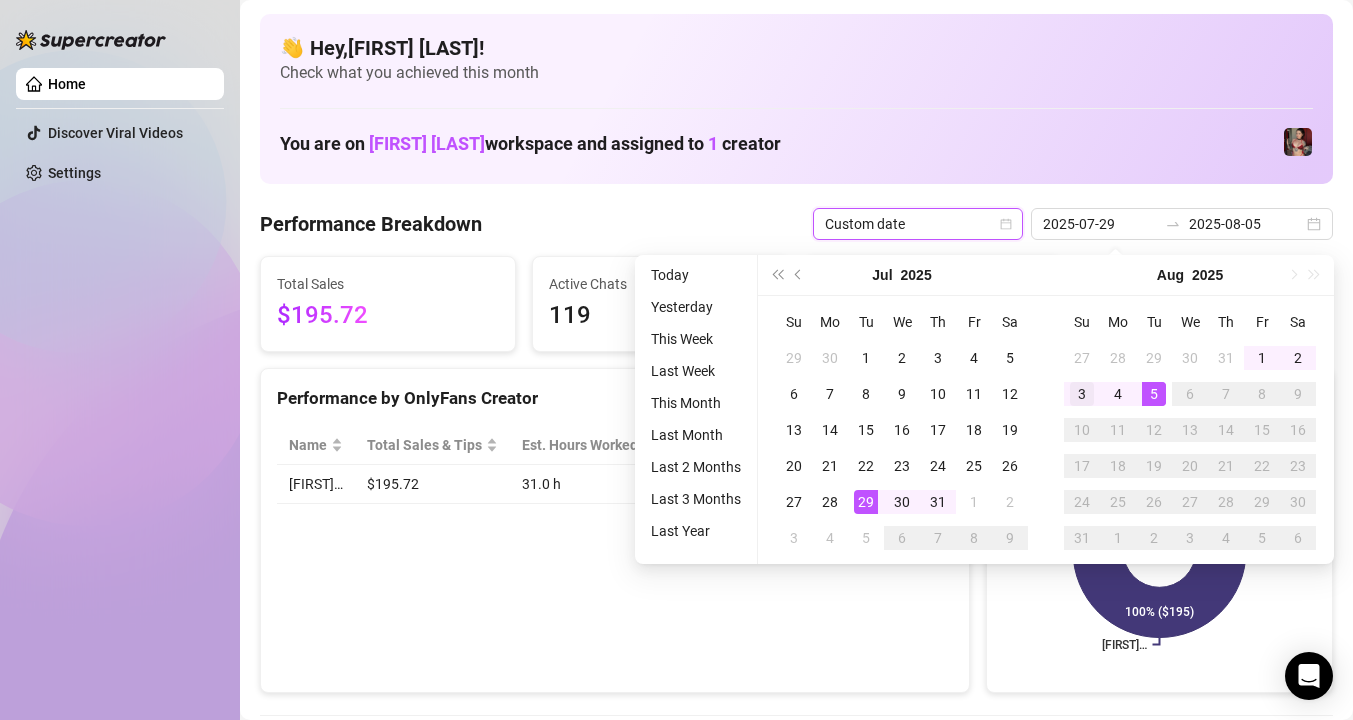type on "2025-08-03" 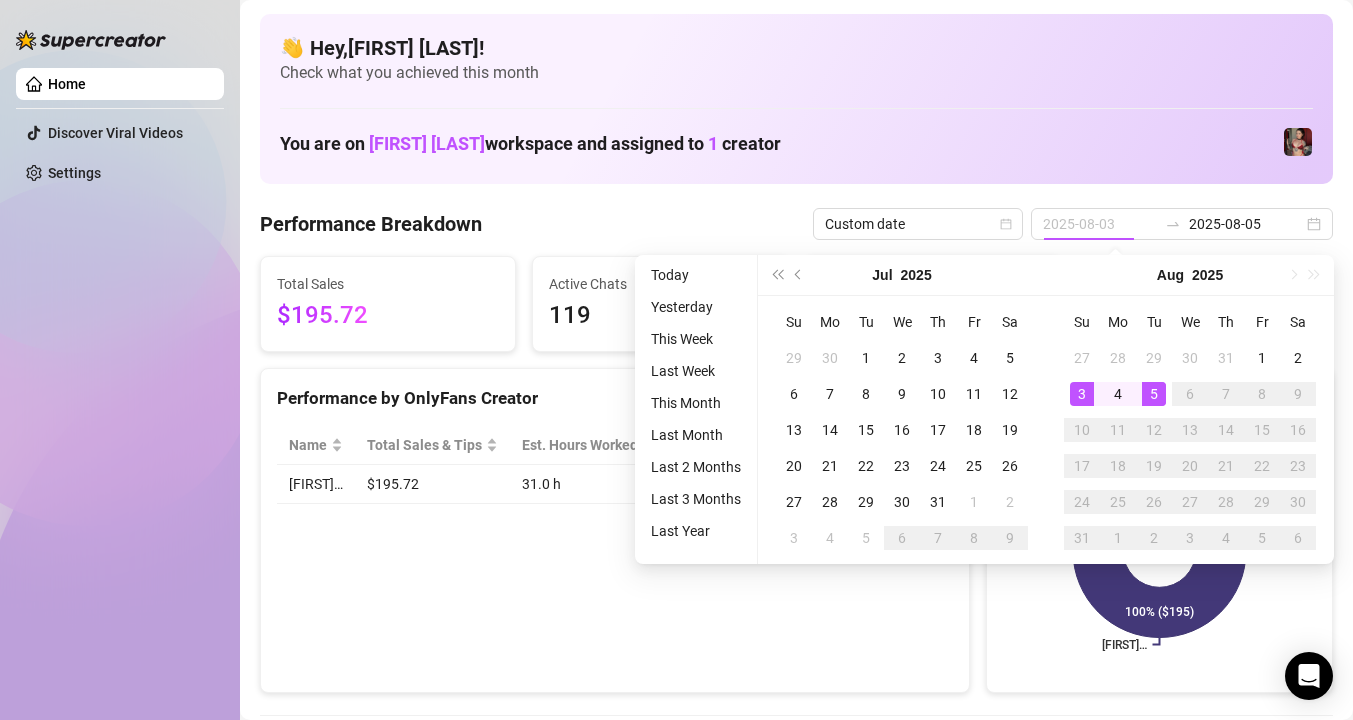 click on "3" at bounding box center [1082, 394] 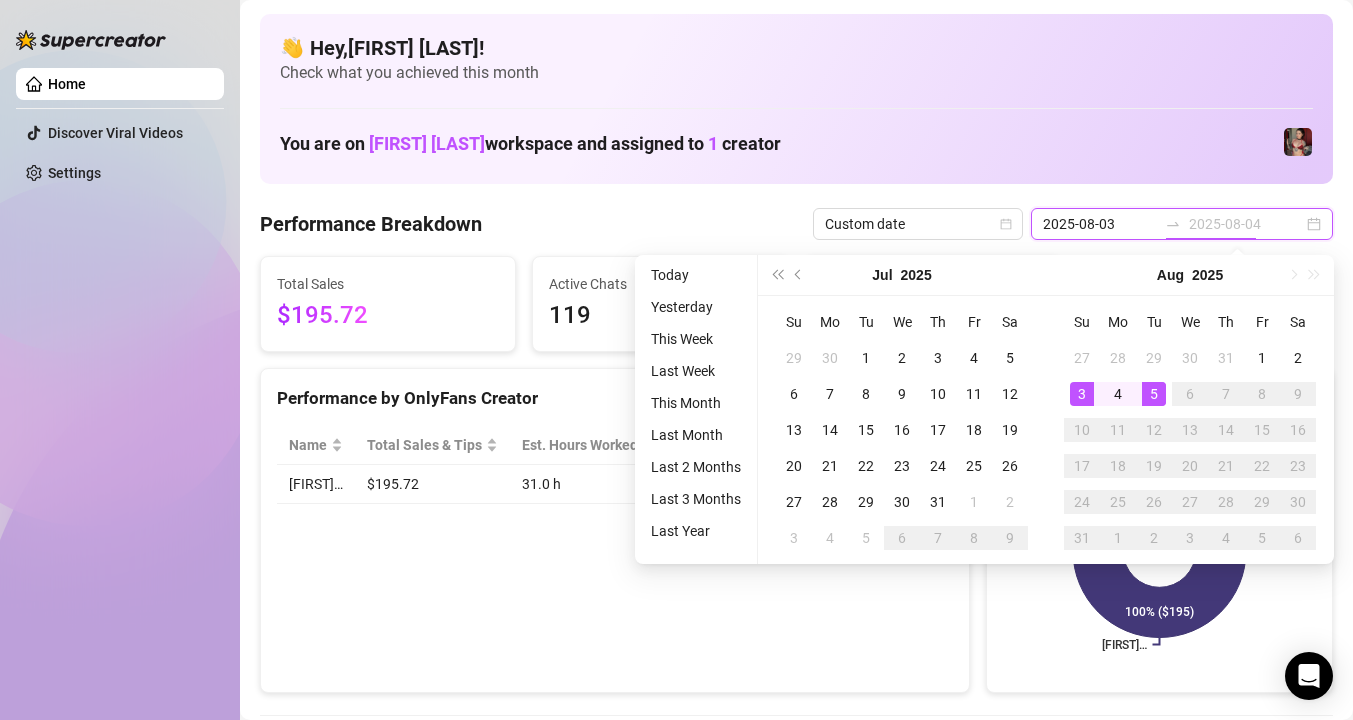 type on "2025-08-05" 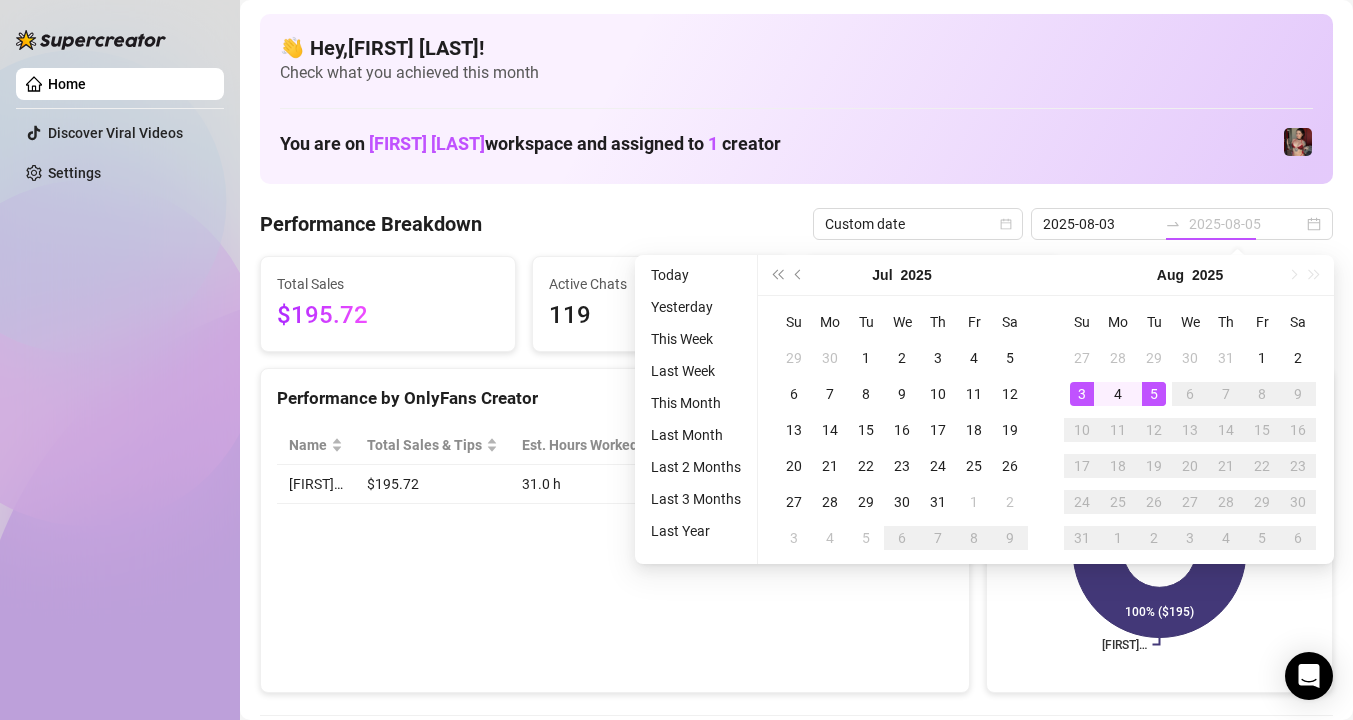 click on "5" at bounding box center [1154, 394] 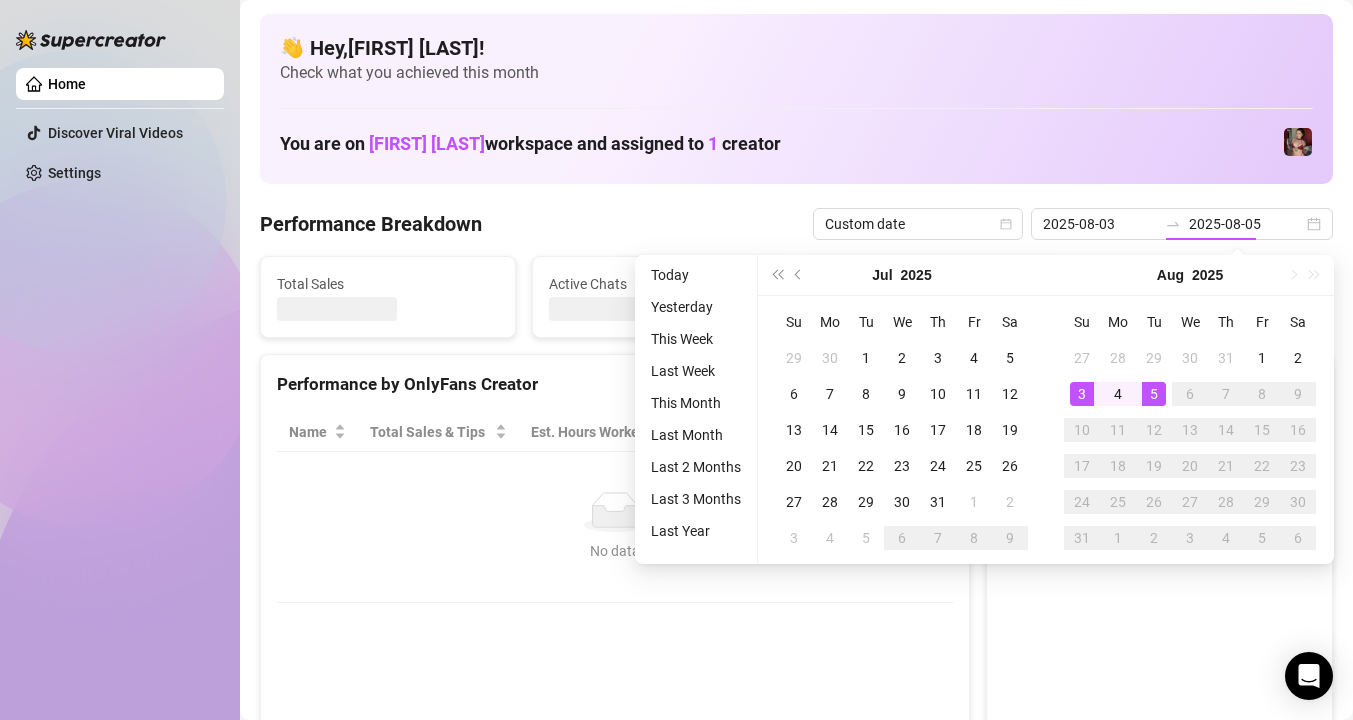 type on "2025-08-03" 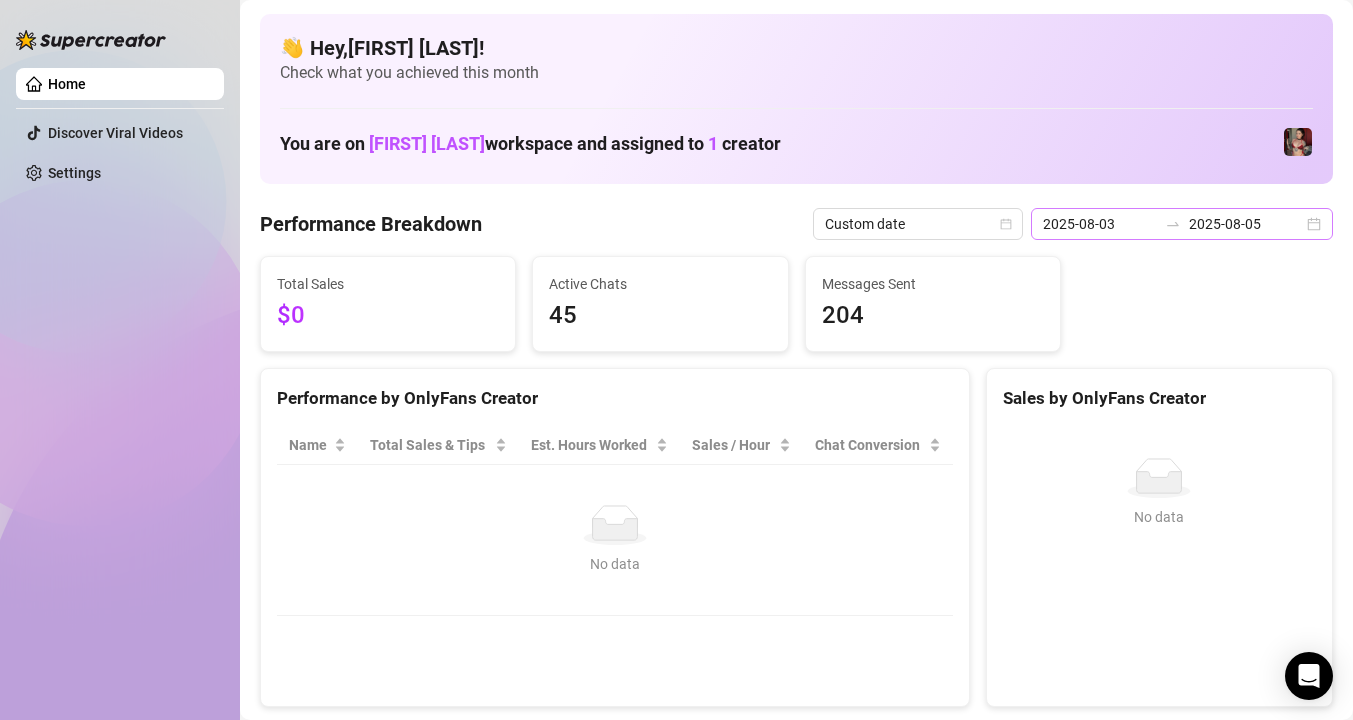 click on "[YEAR]-[MONTH]-[DAY] [YEAR]-[MONTH]-[DAY]" at bounding box center (1182, 224) 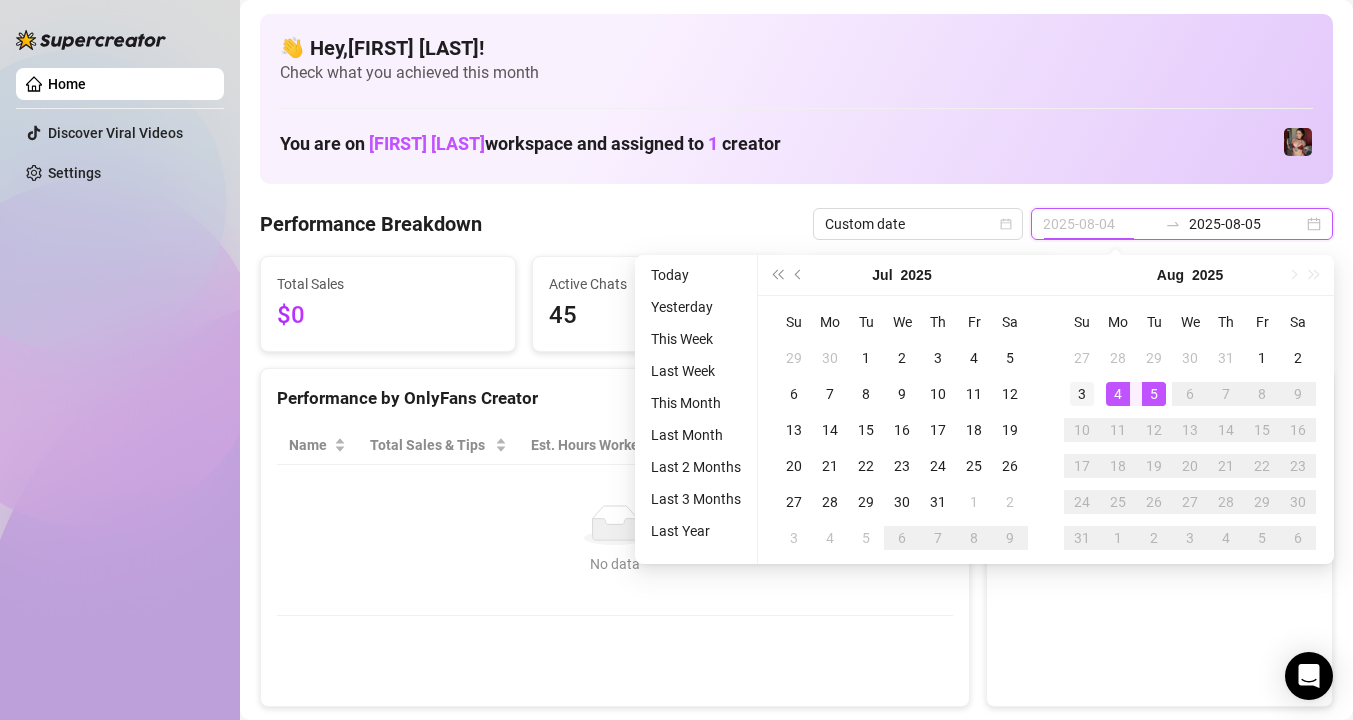type on "2025-08-03" 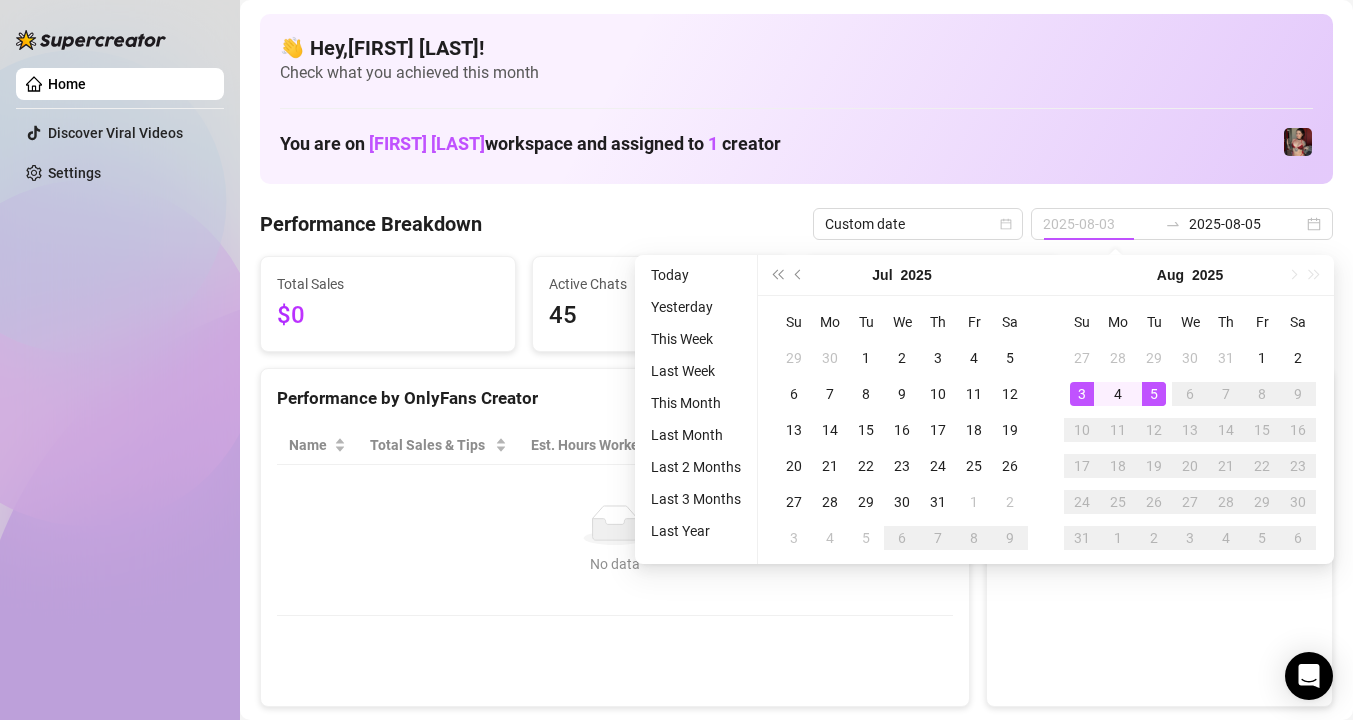click on "3" at bounding box center (1082, 394) 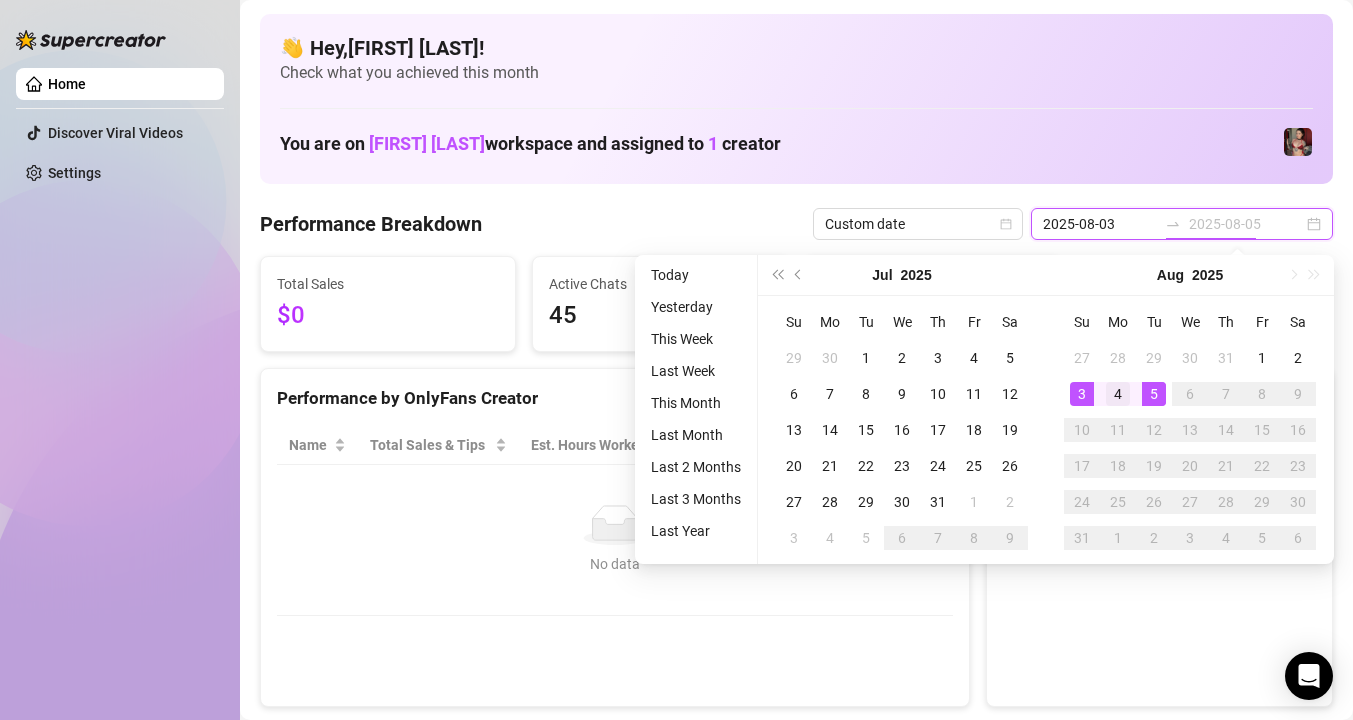 type on "2025-08-04" 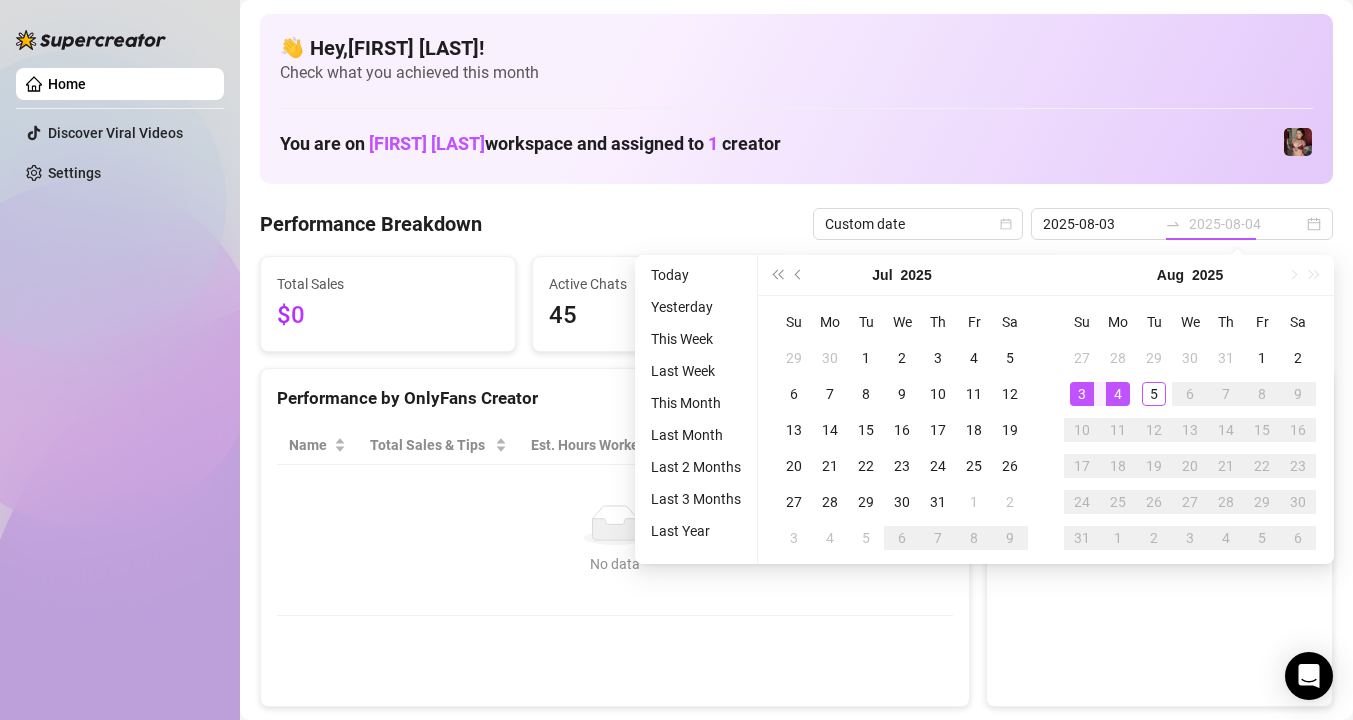click on "4" at bounding box center [1118, 394] 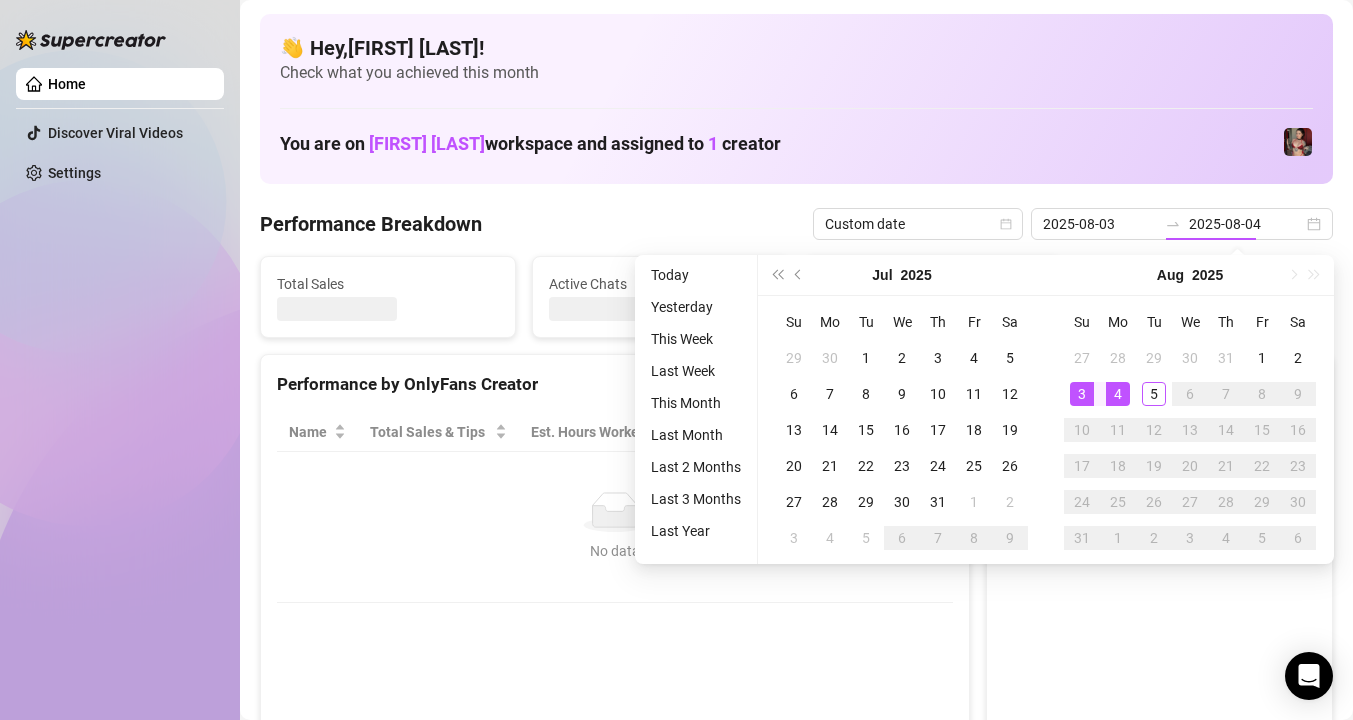 type on "2025-08-04" 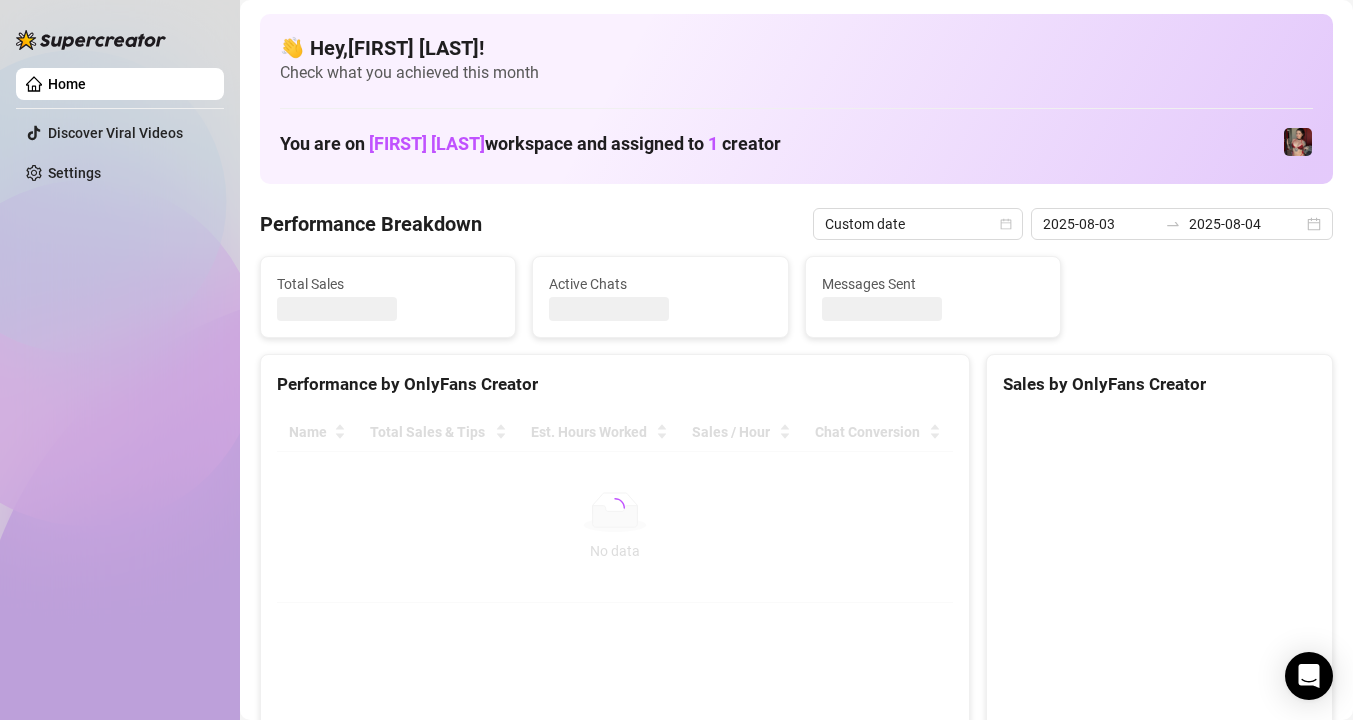 click on "Sales by OnlyFans Creator" at bounding box center (1159, 384) 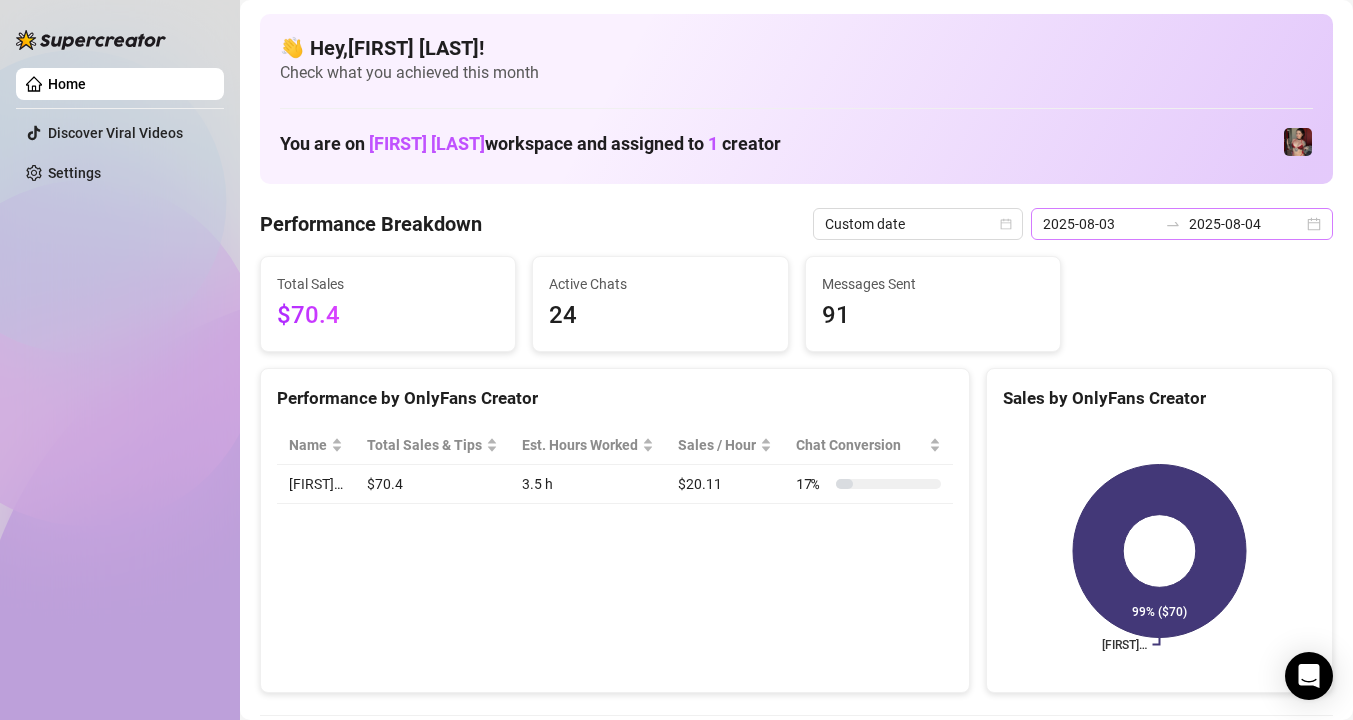 click on "[YEAR]-[MONTH]-[DAY] [YEAR]-[MONTH]-[DAY]" at bounding box center (1182, 224) 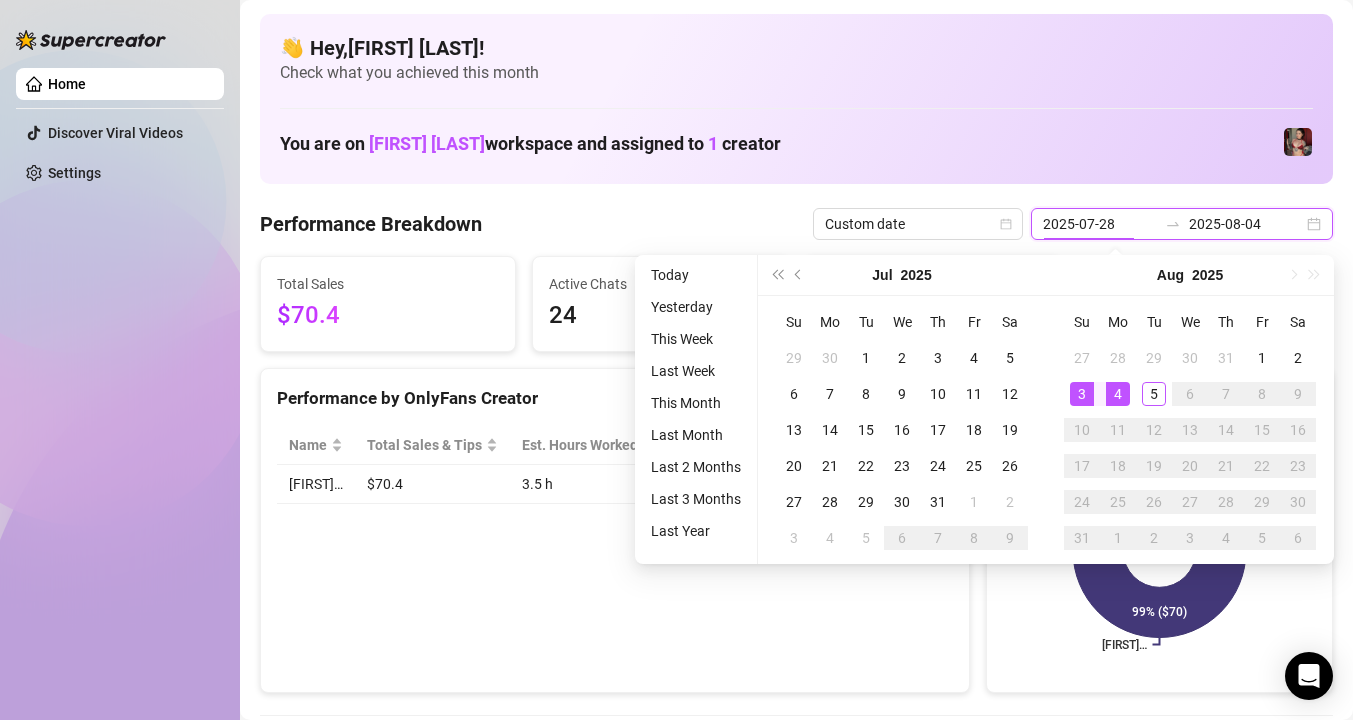 type on "2025-08-03" 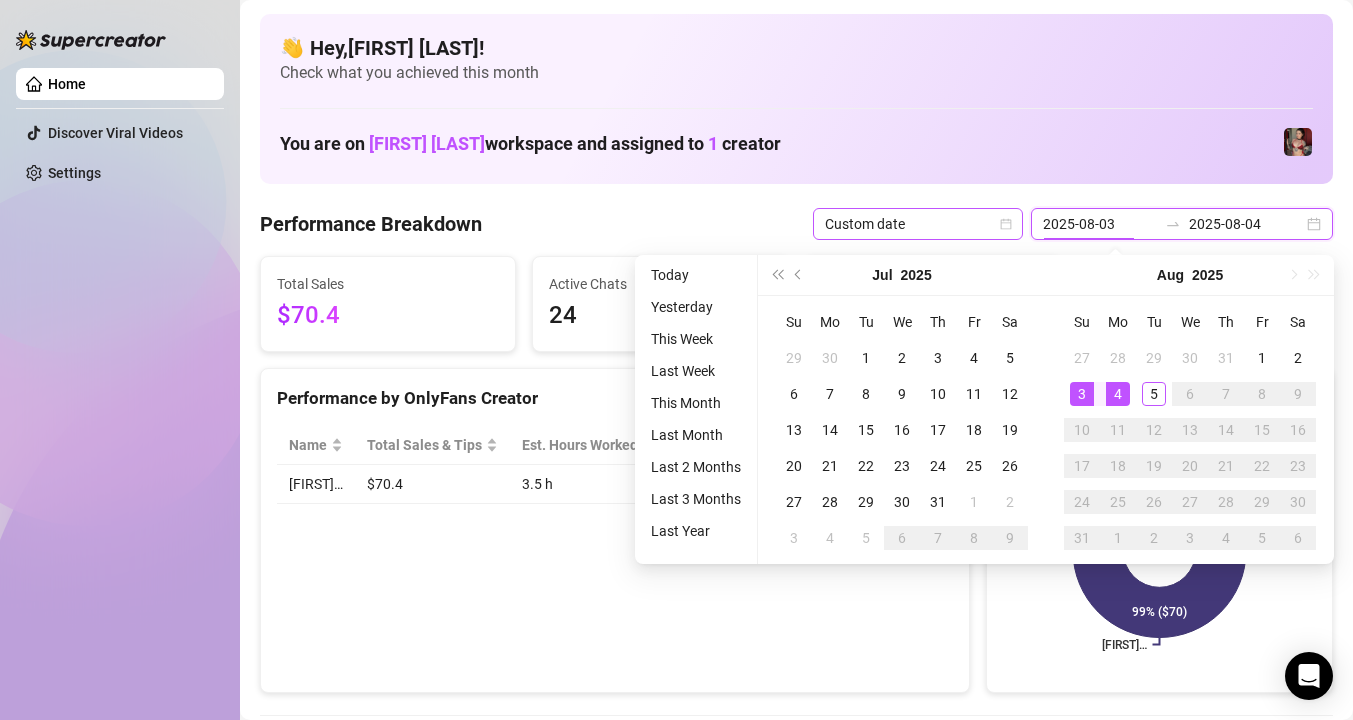 click on "Custom date" at bounding box center (918, 224) 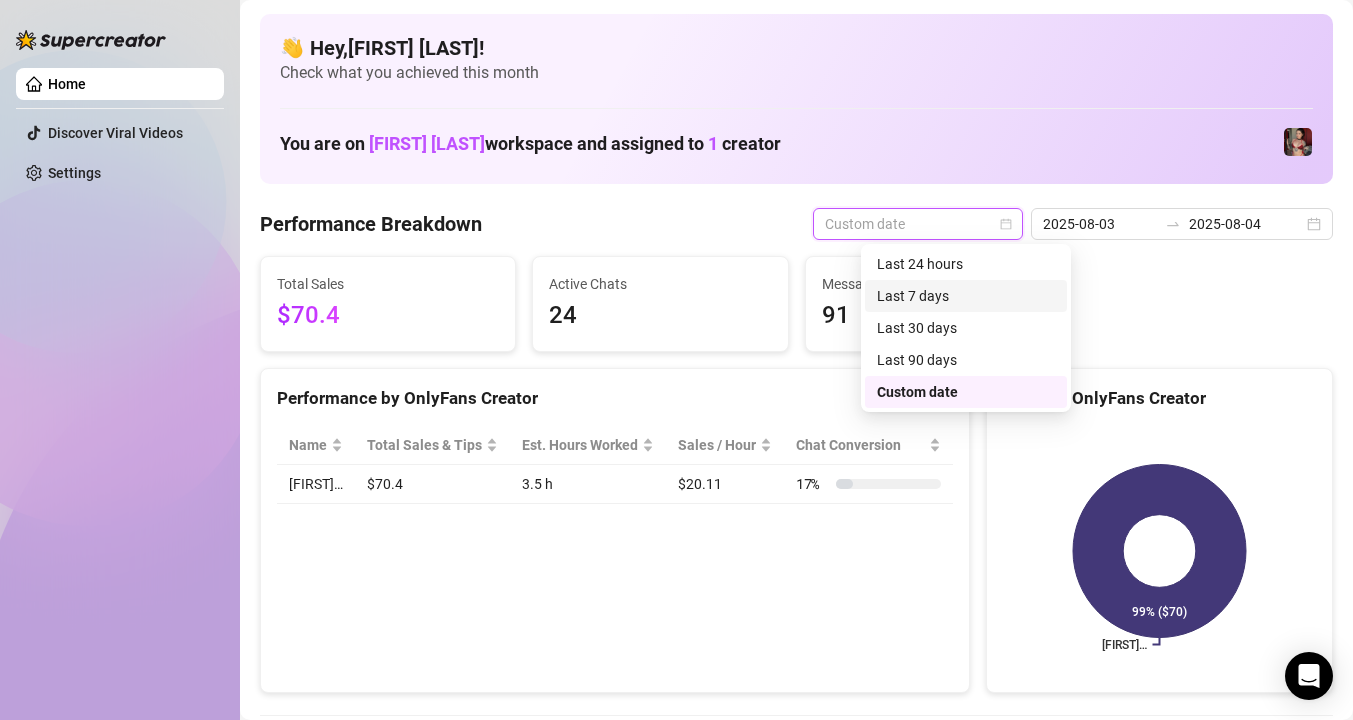click on "Last 7 days" at bounding box center (966, 296) 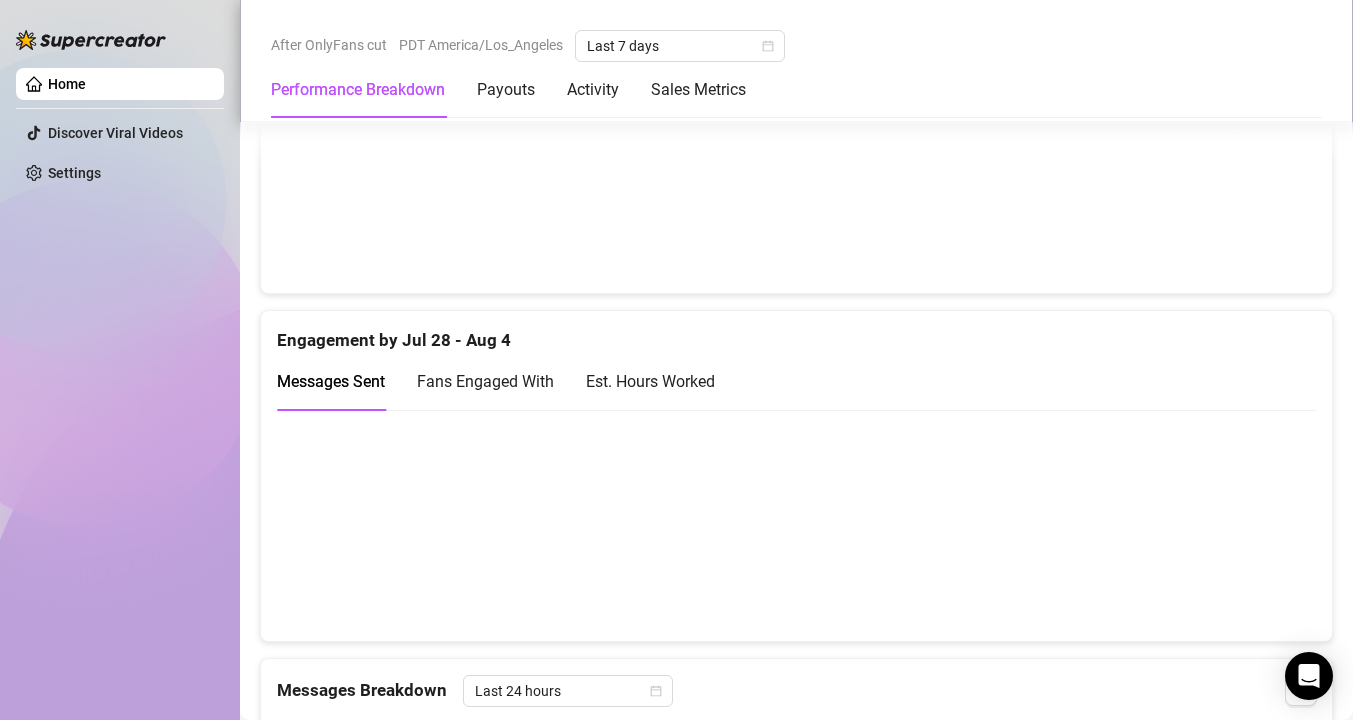 scroll, scrollTop: 1193, scrollLeft: 0, axis: vertical 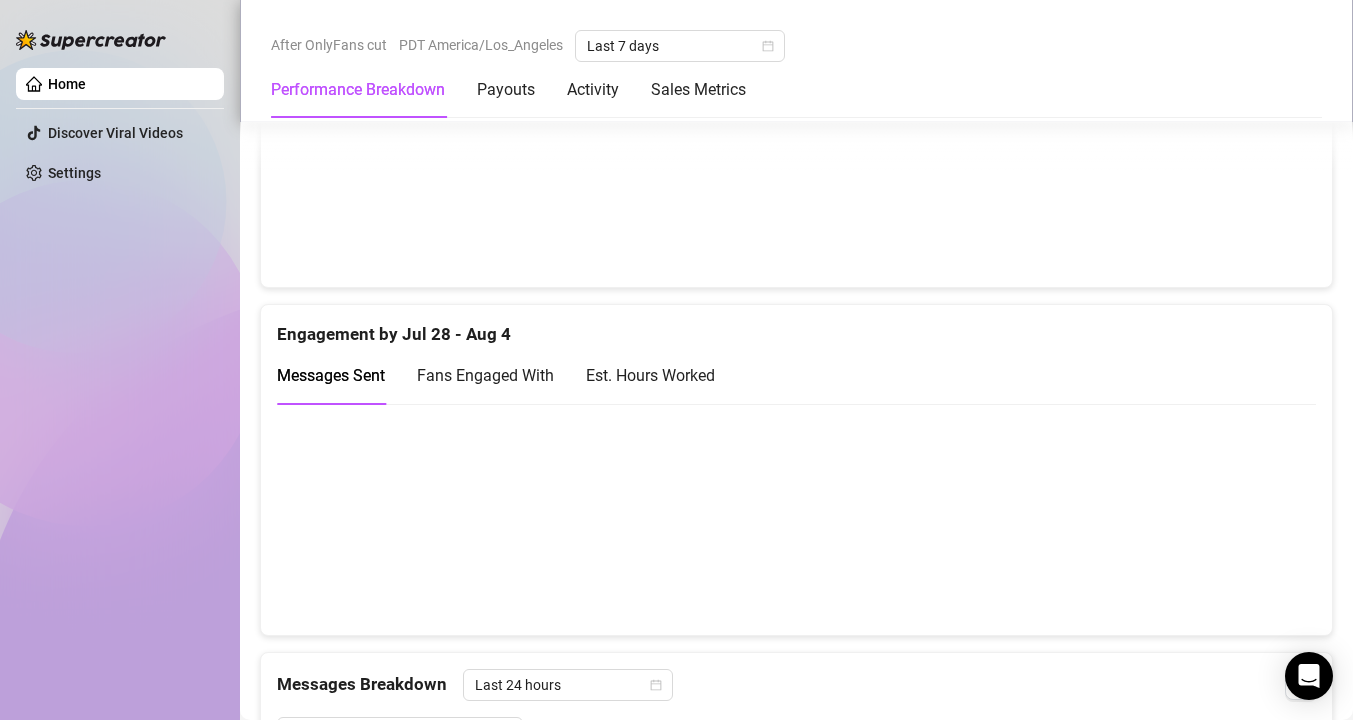 click on "Est. Hours Worked" at bounding box center [650, 375] 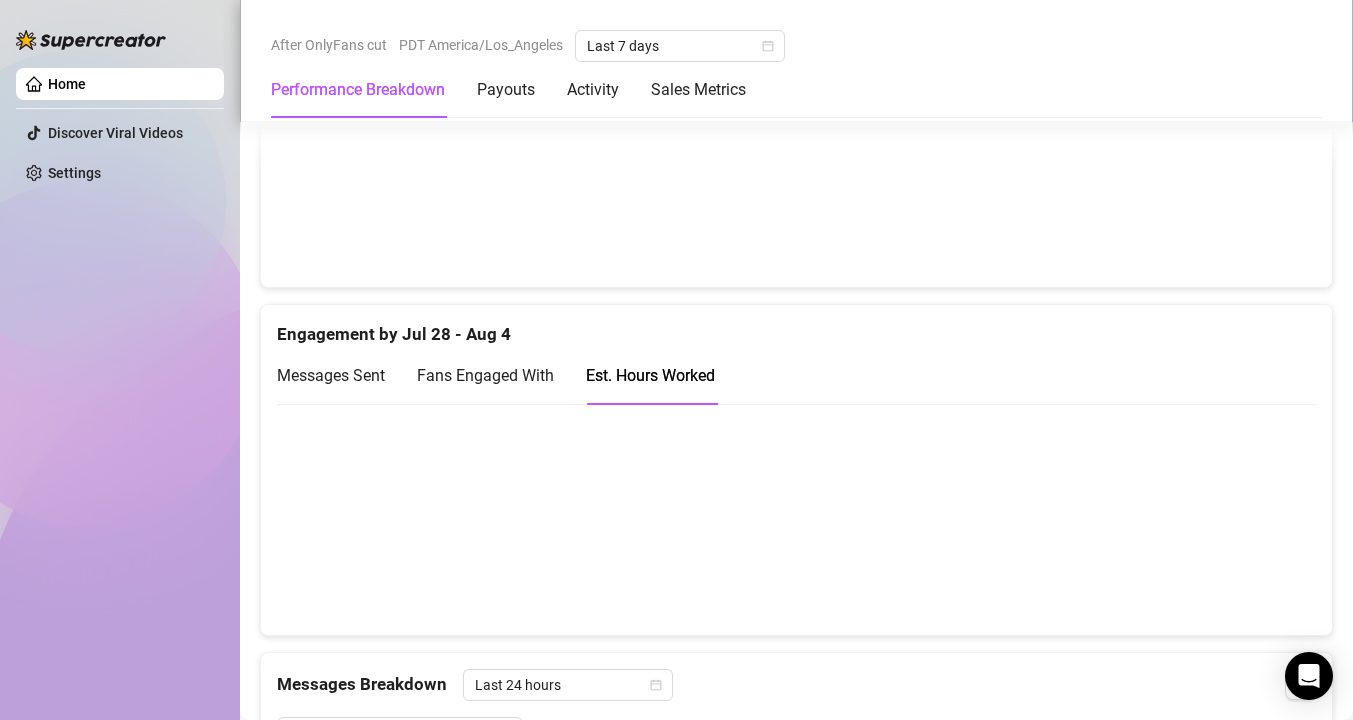 click on "Fans Engaged With" at bounding box center (485, 375) 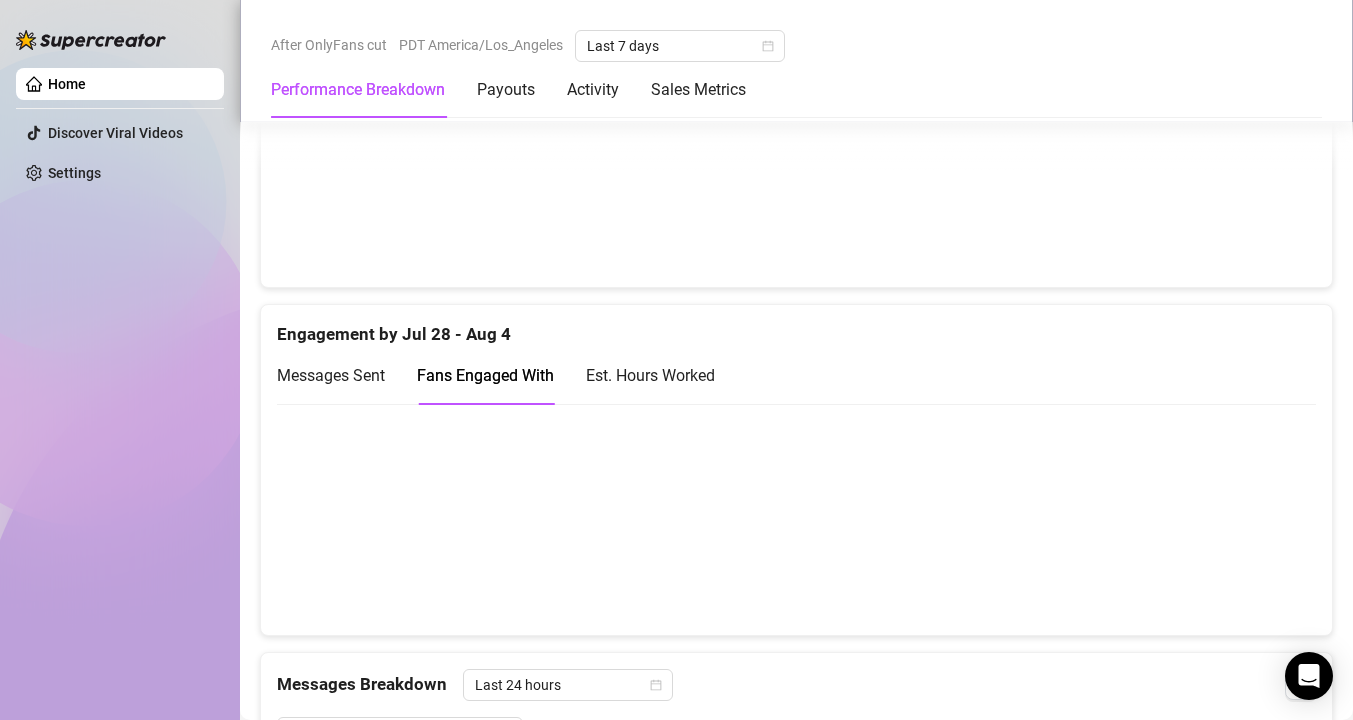 click on "Messages Sent" at bounding box center [331, 375] 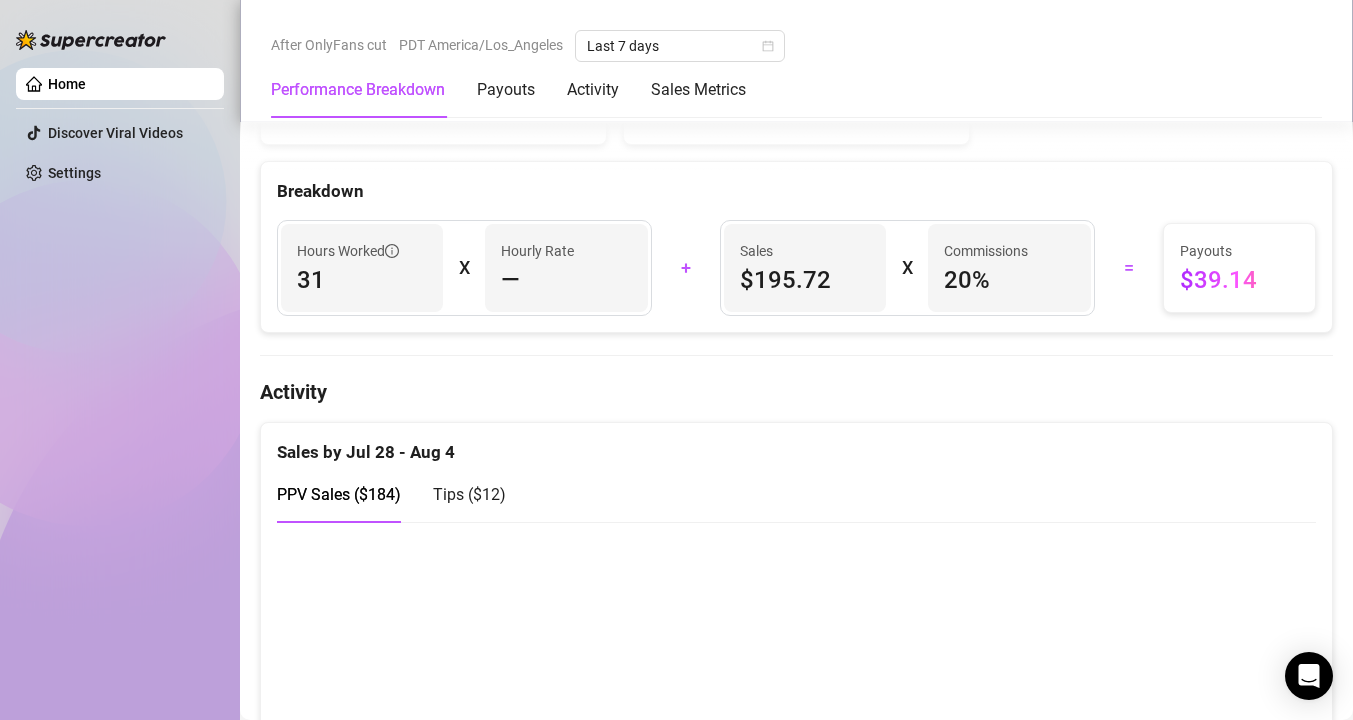scroll, scrollTop: 722, scrollLeft: 0, axis: vertical 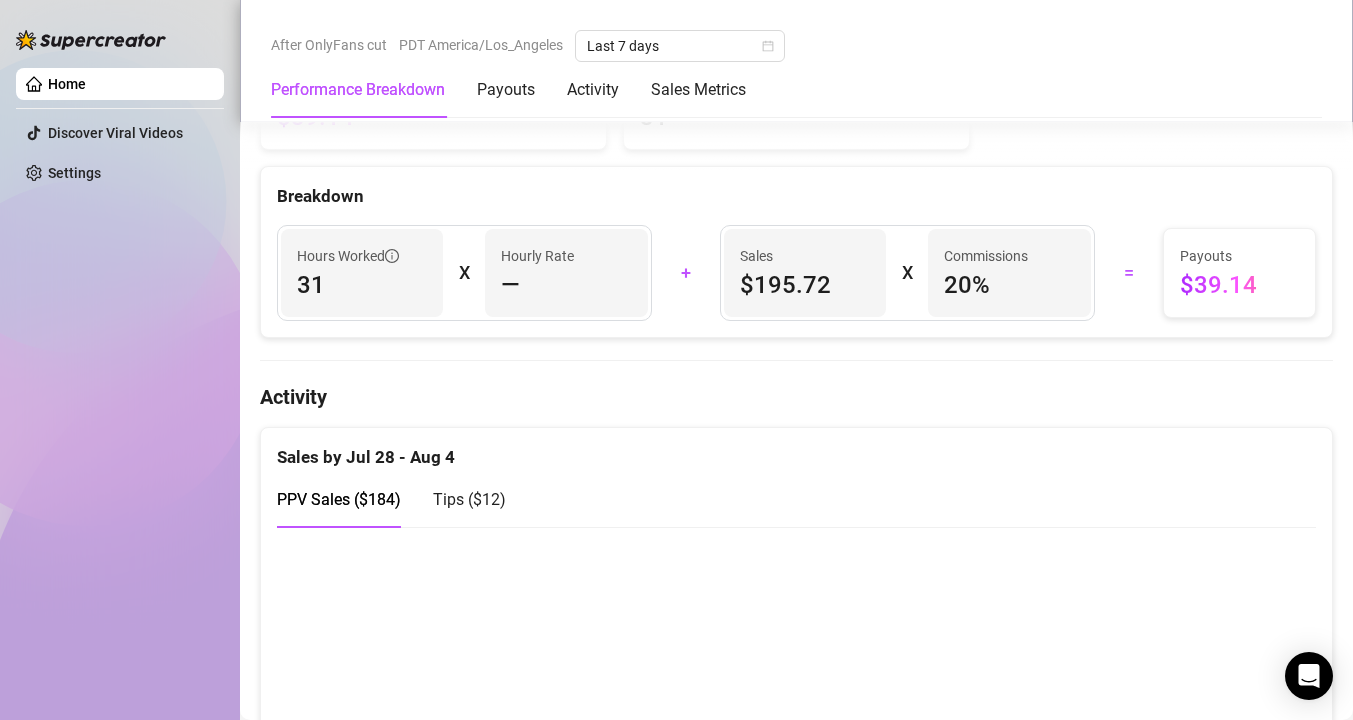 click on "Tips ( $12 )" at bounding box center [469, 499] 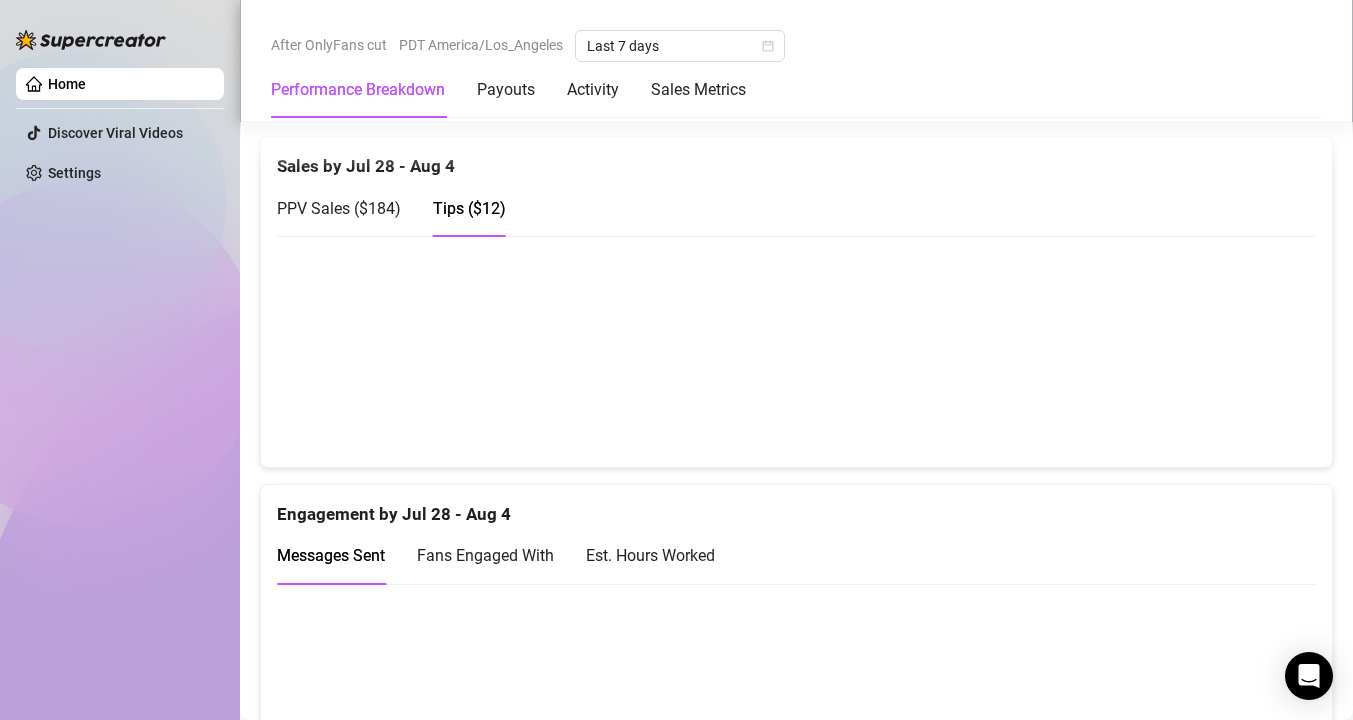 scroll, scrollTop: 409, scrollLeft: 0, axis: vertical 